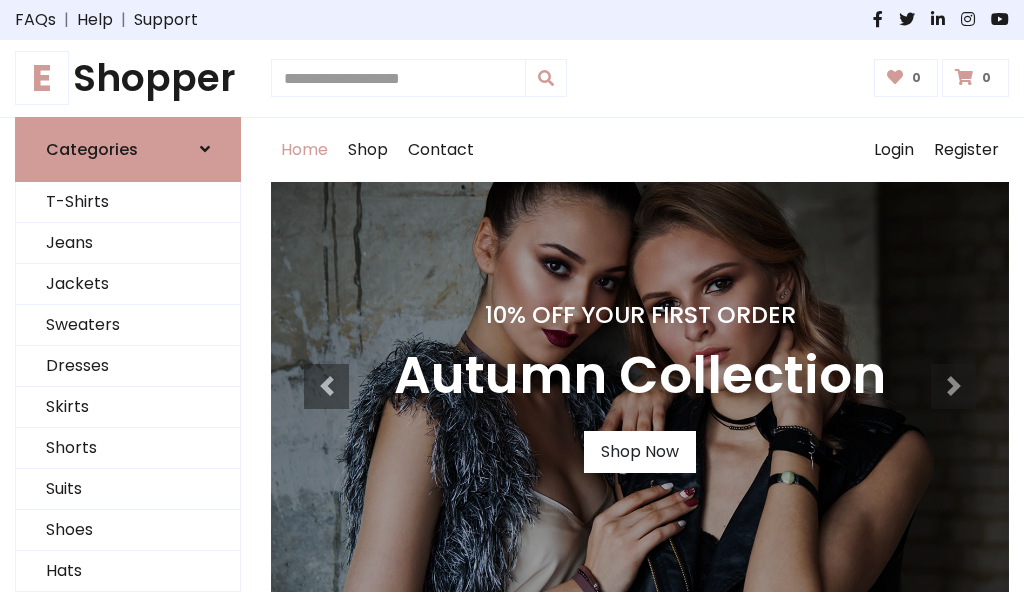 scroll, scrollTop: 0, scrollLeft: 0, axis: both 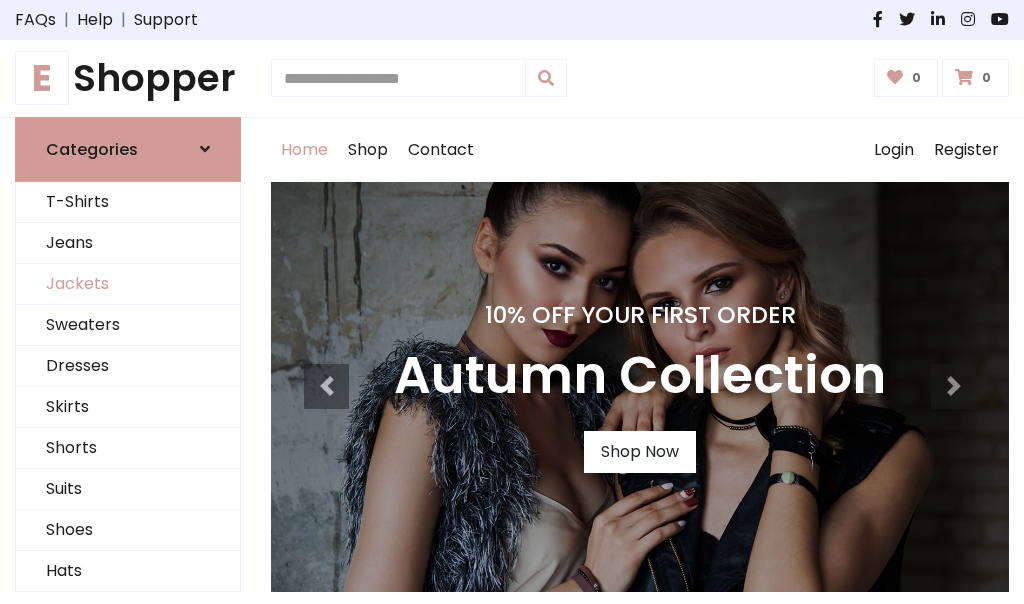click on "Jackets" at bounding box center (128, 284) 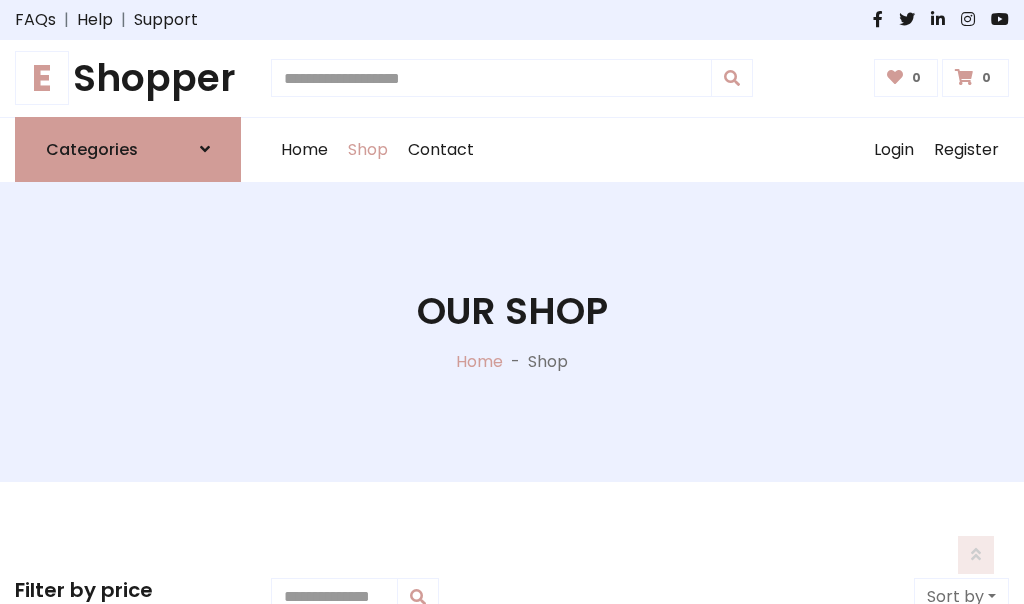 scroll, scrollTop: 904, scrollLeft: 0, axis: vertical 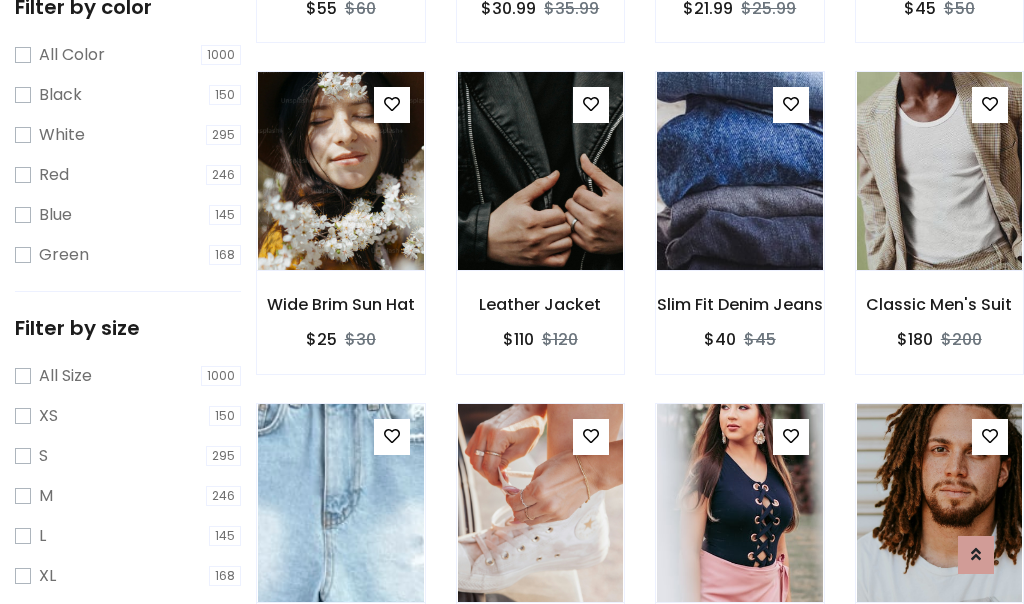 click at bounding box center [340, -160] 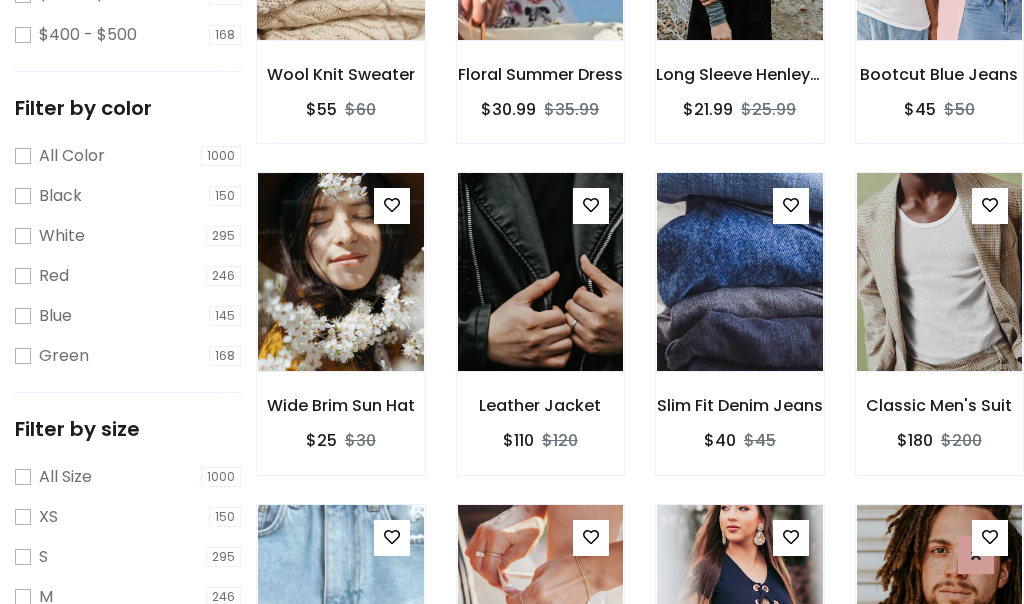 scroll, scrollTop: 101, scrollLeft: 0, axis: vertical 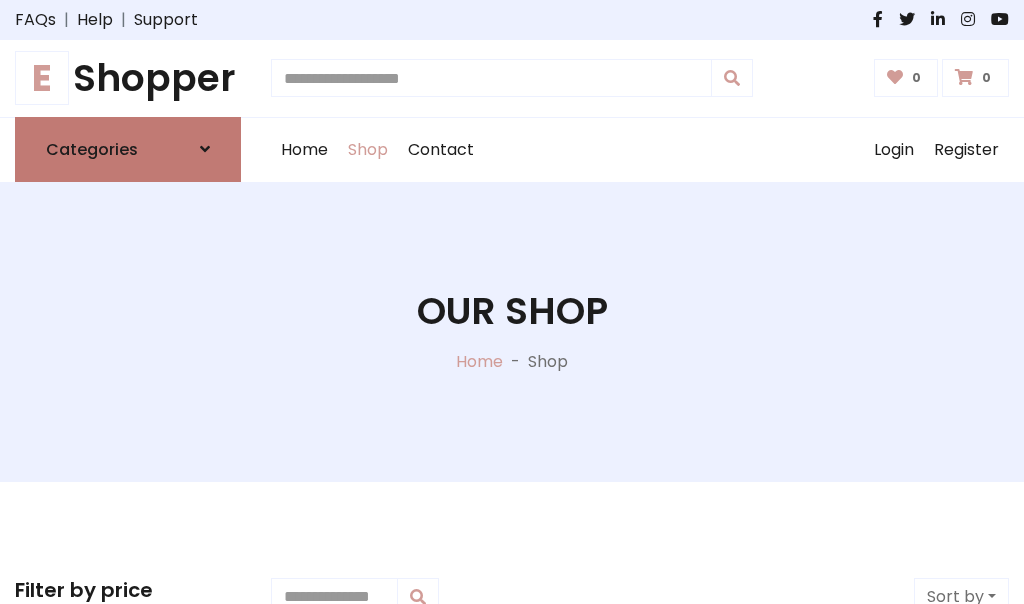 click on "Categories" at bounding box center (92, 149) 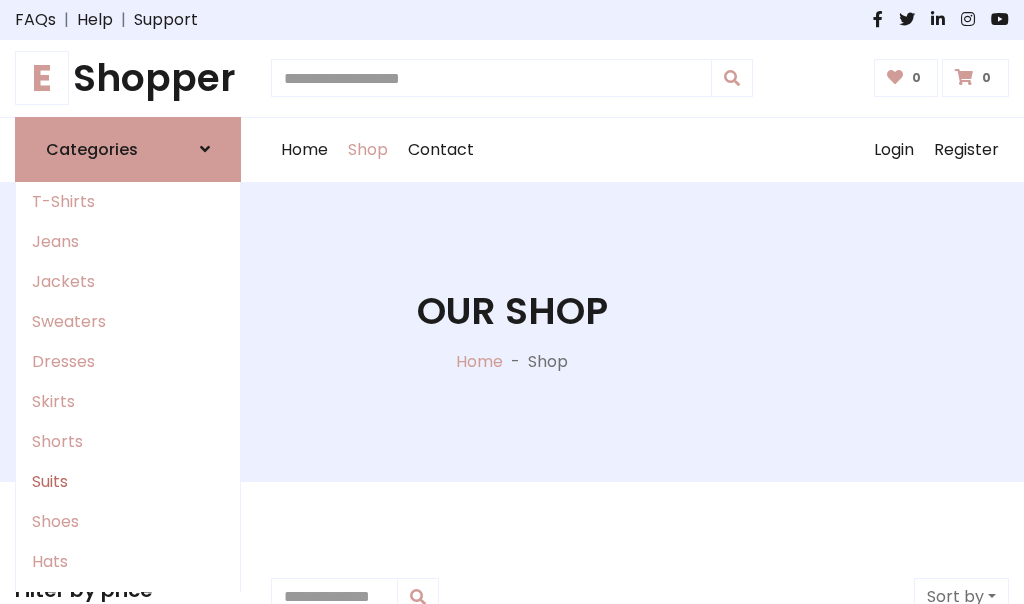 click on "Suits" at bounding box center [128, 482] 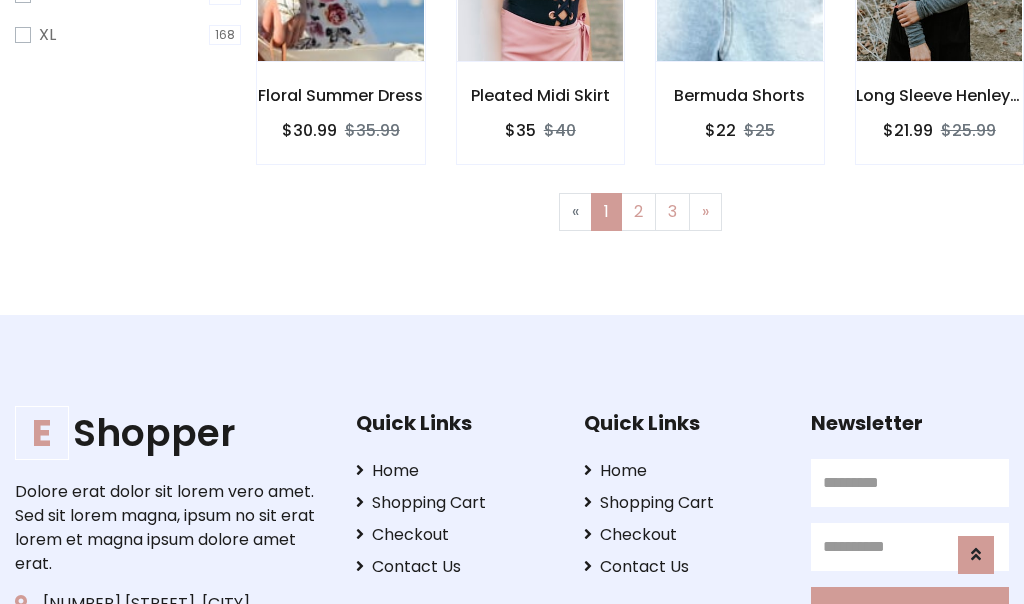 scroll, scrollTop: 1345, scrollLeft: 0, axis: vertical 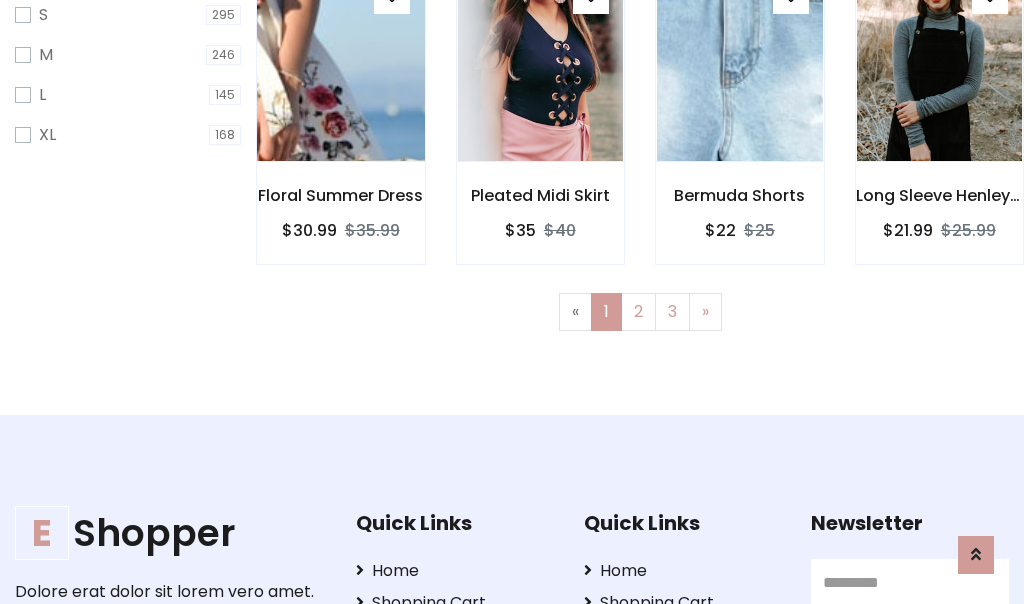 click at bounding box center [340, 62] 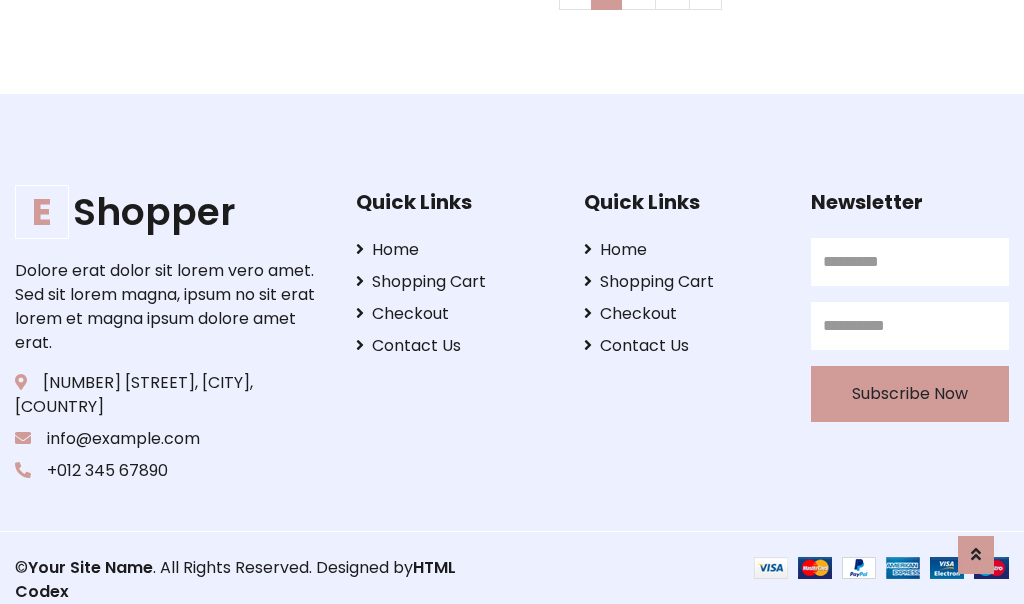 scroll, scrollTop: 0, scrollLeft: 0, axis: both 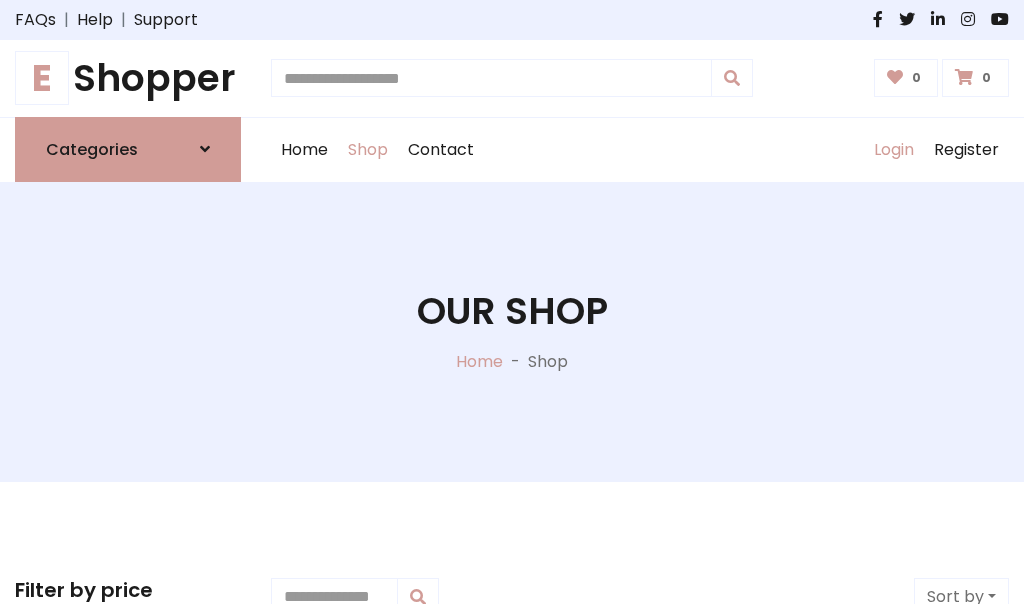 click on "Login" at bounding box center (894, 150) 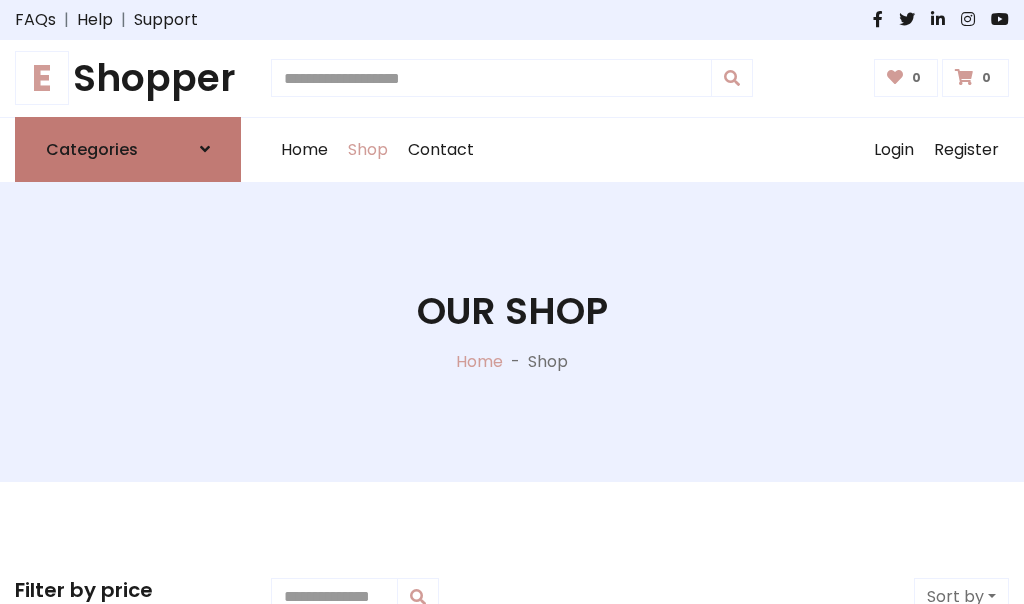 click at bounding box center (205, 149) 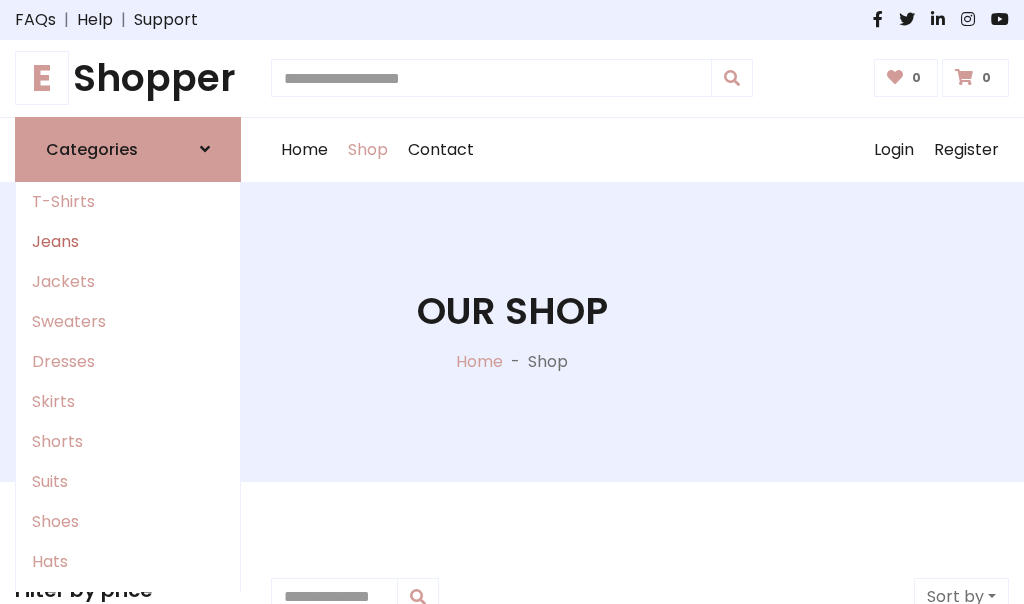 click on "Jeans" at bounding box center [128, 242] 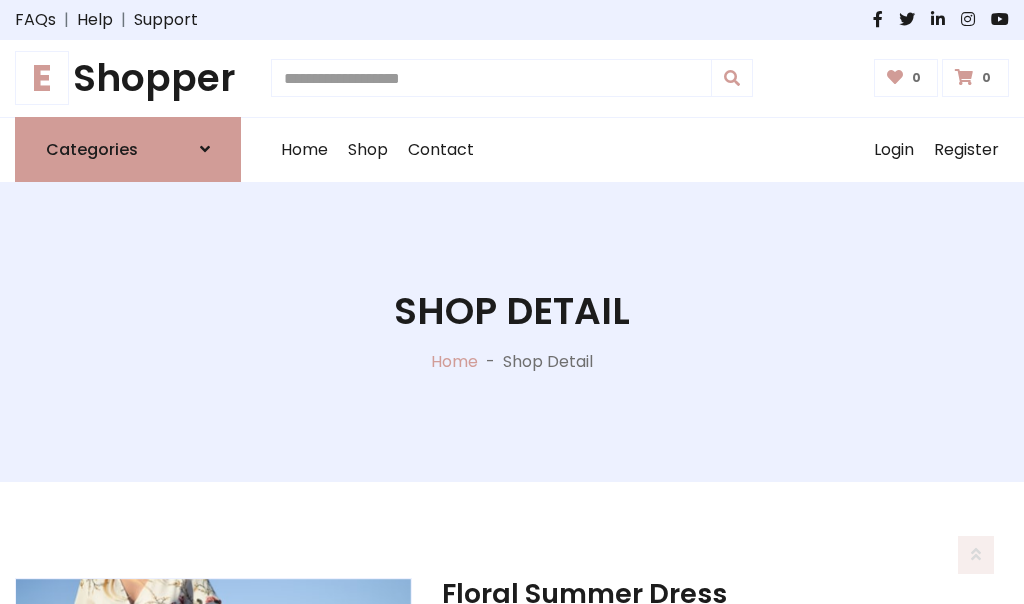 scroll, scrollTop: 1869, scrollLeft: 0, axis: vertical 